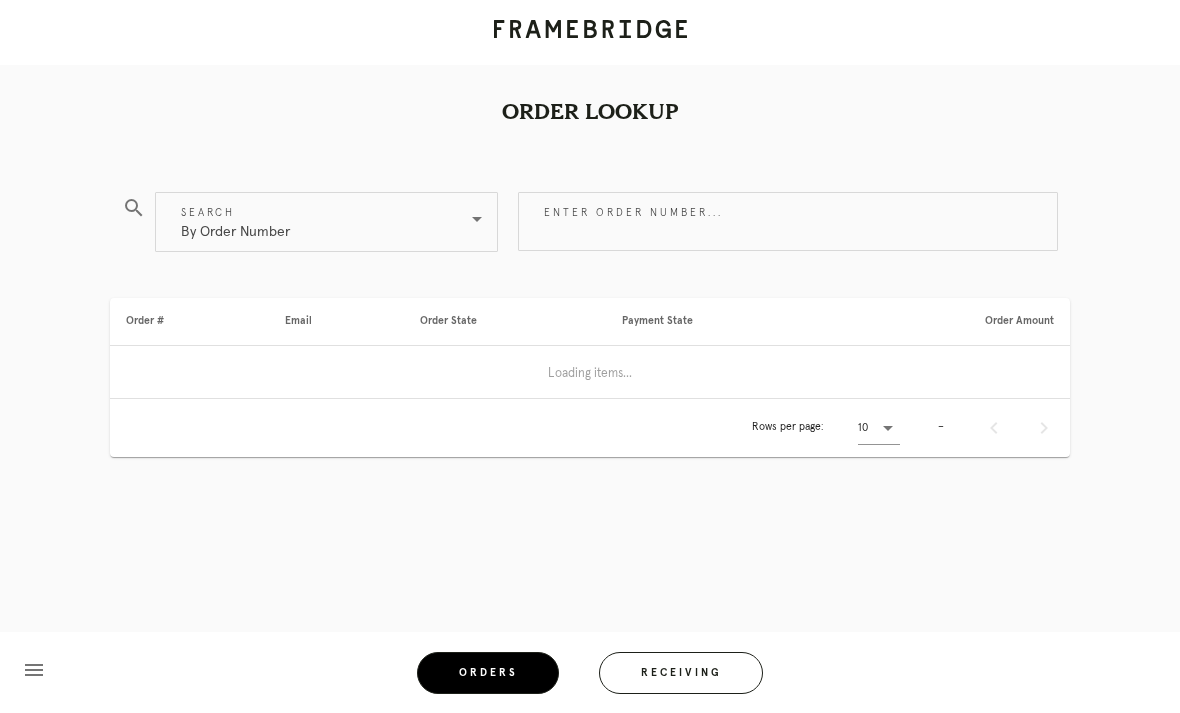 scroll, scrollTop: 0, scrollLeft: 0, axis: both 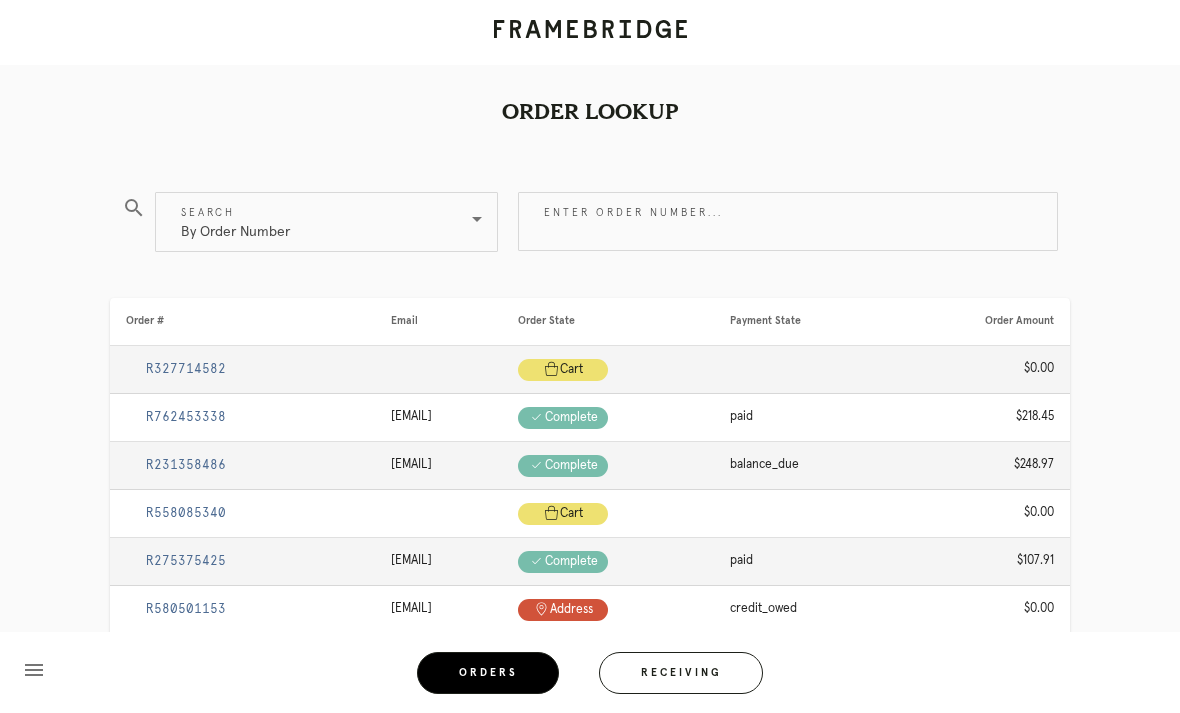 click on "By Order Number" at bounding box center (312, 222) 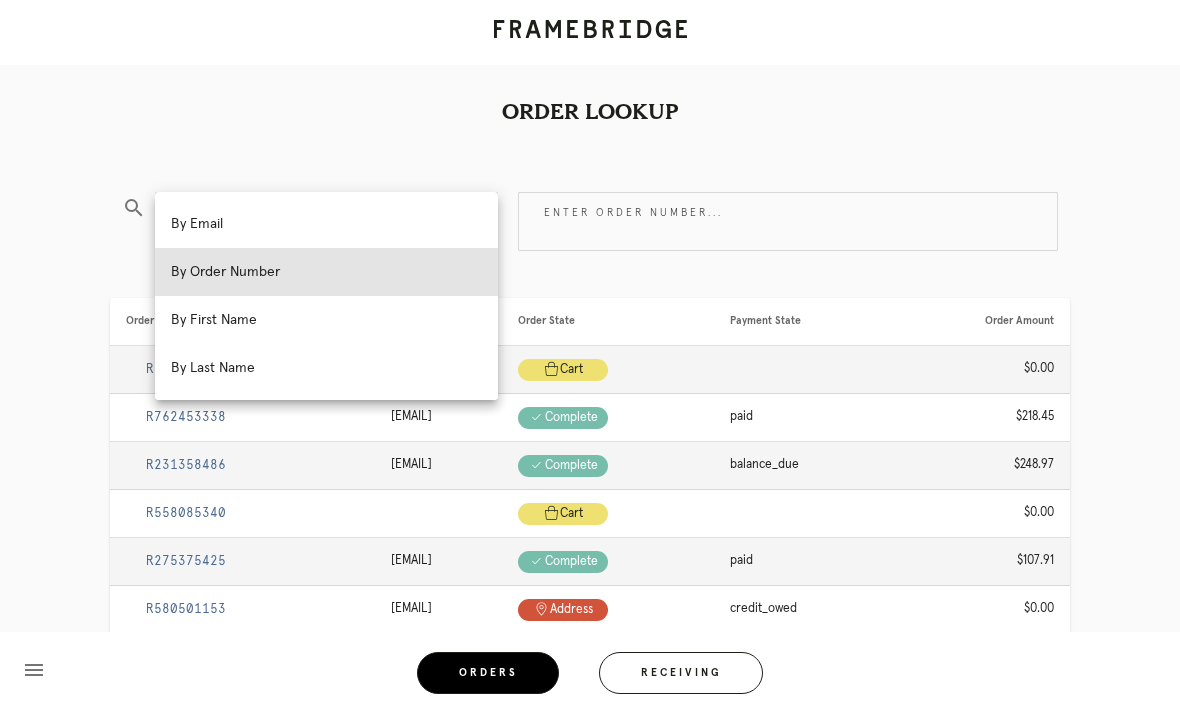 click on "Order Lookup" at bounding box center [590, 76] 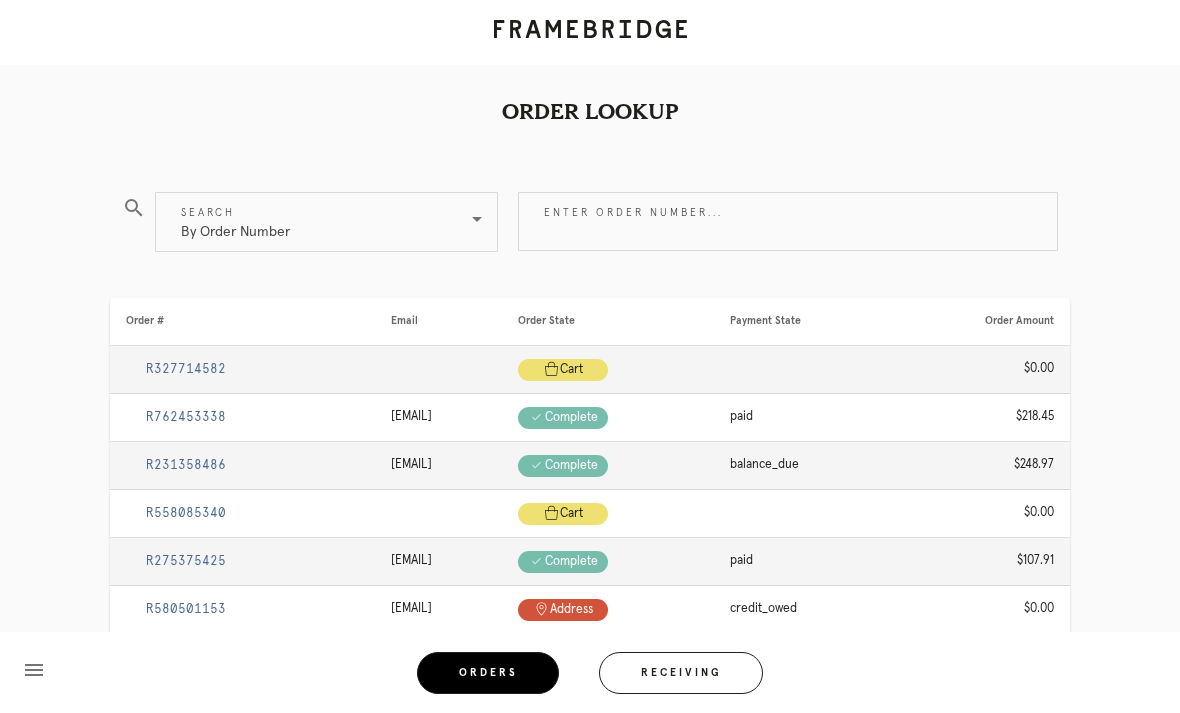 click on "Receiving" at bounding box center [681, 673] 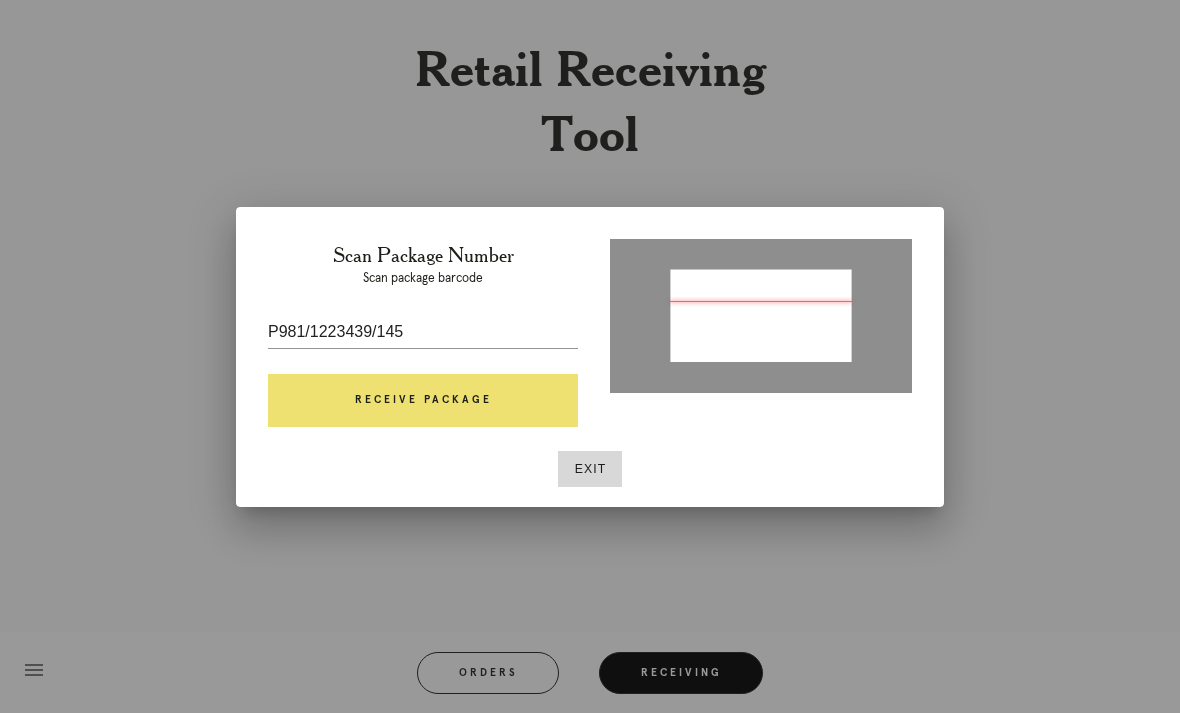 type on "P982512634491145" 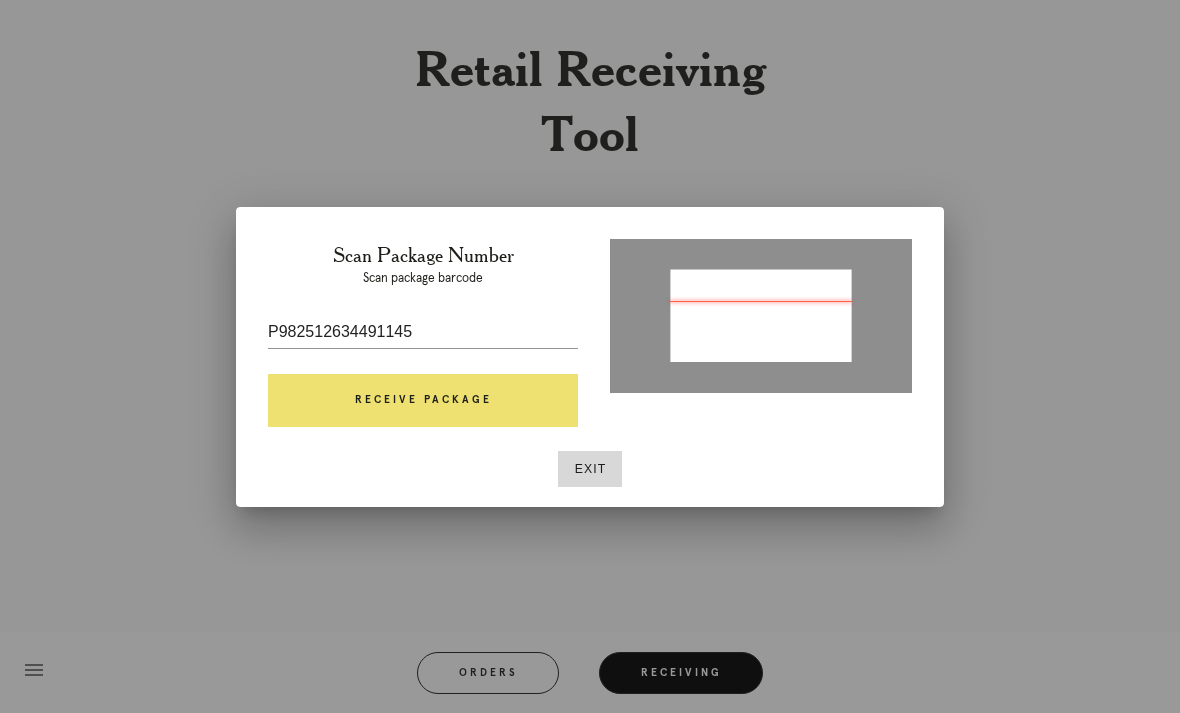 click on "Receive Package" at bounding box center [423, 401] 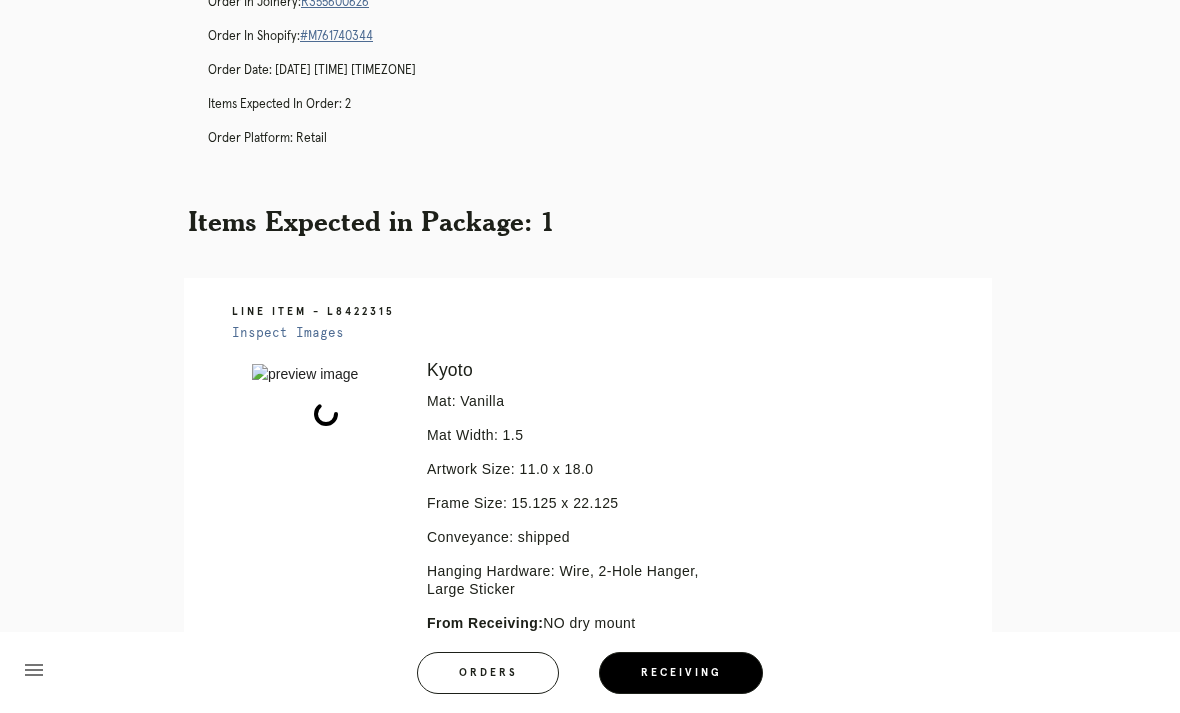 scroll, scrollTop: 350, scrollLeft: 0, axis: vertical 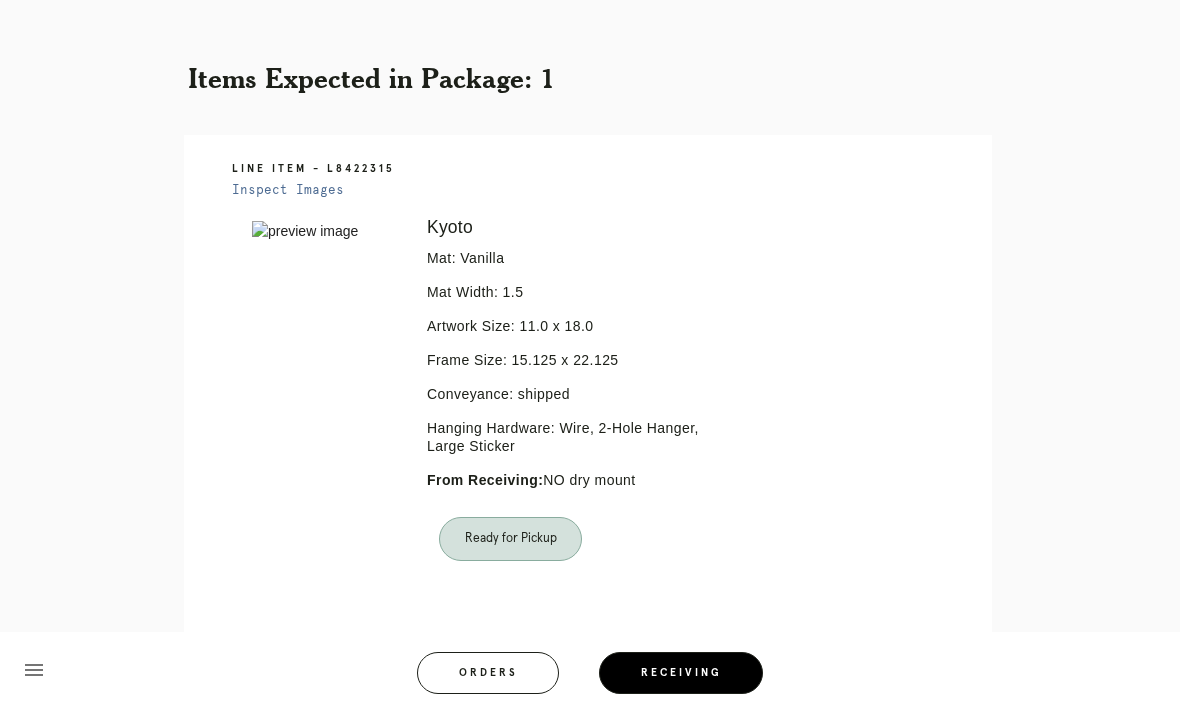 click on "Receiving" at bounding box center (681, 673) 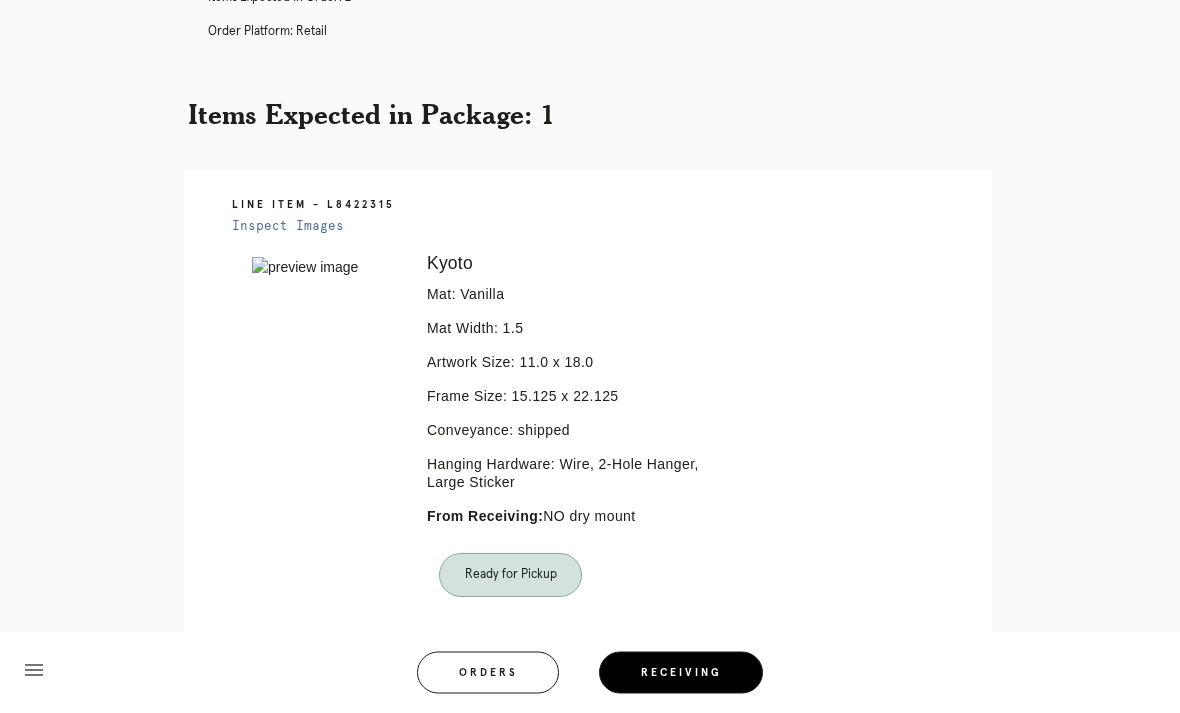 scroll, scrollTop: 313, scrollLeft: 0, axis: vertical 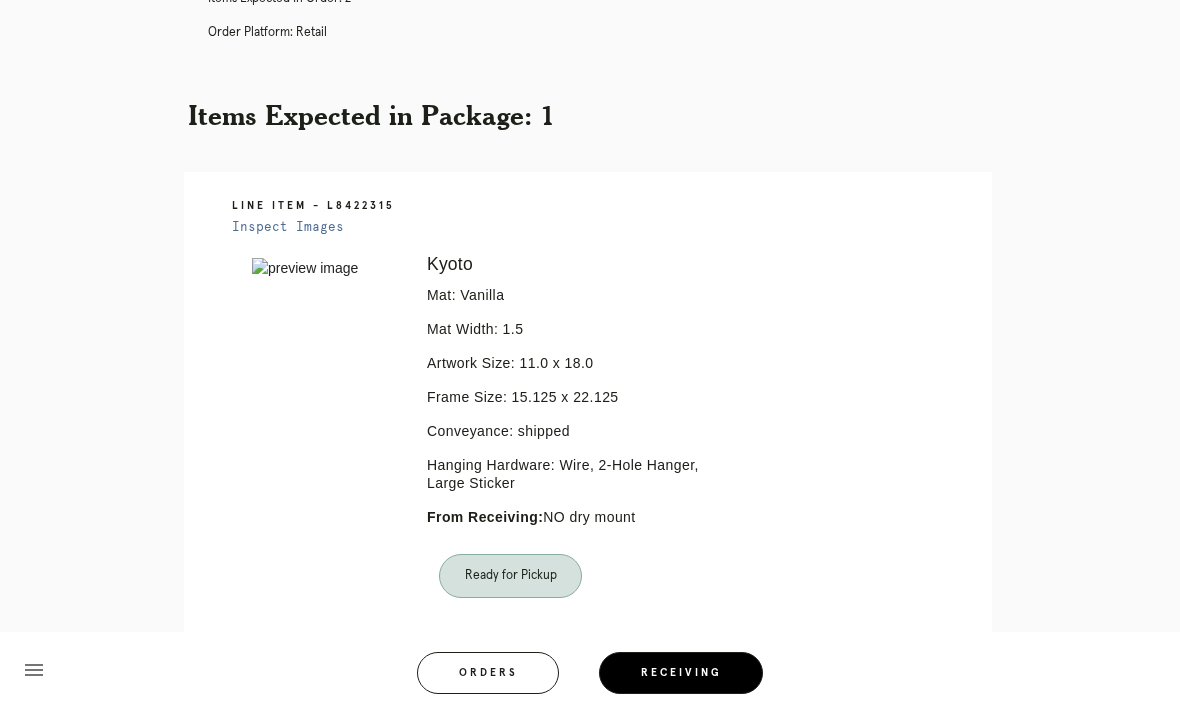 click on "Receiving" at bounding box center [681, 673] 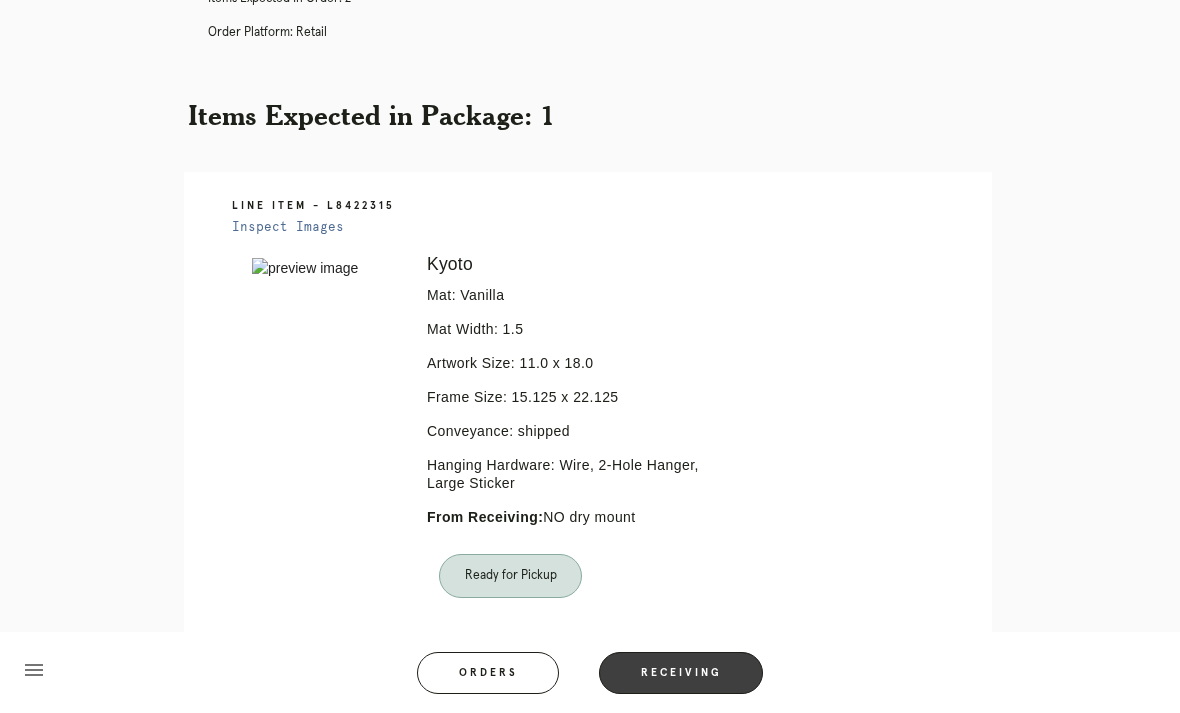 click on "Receiving" at bounding box center [681, 673] 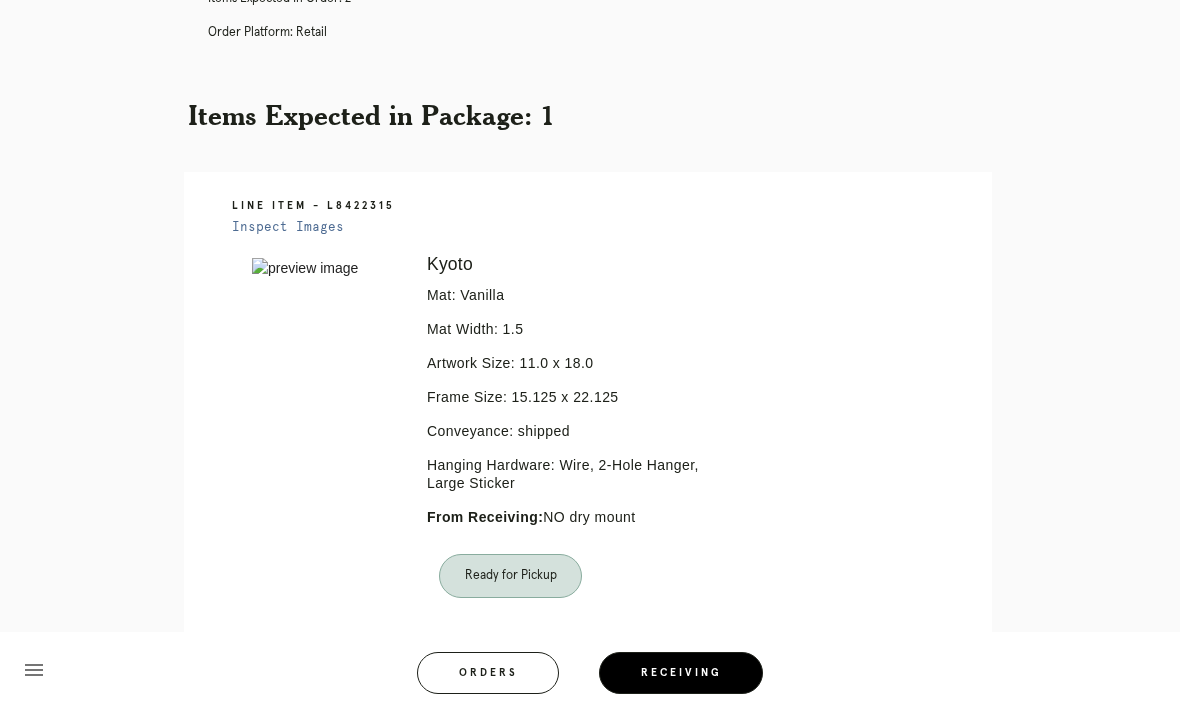 click on "Ready for Pickup" at bounding box center [510, 576] 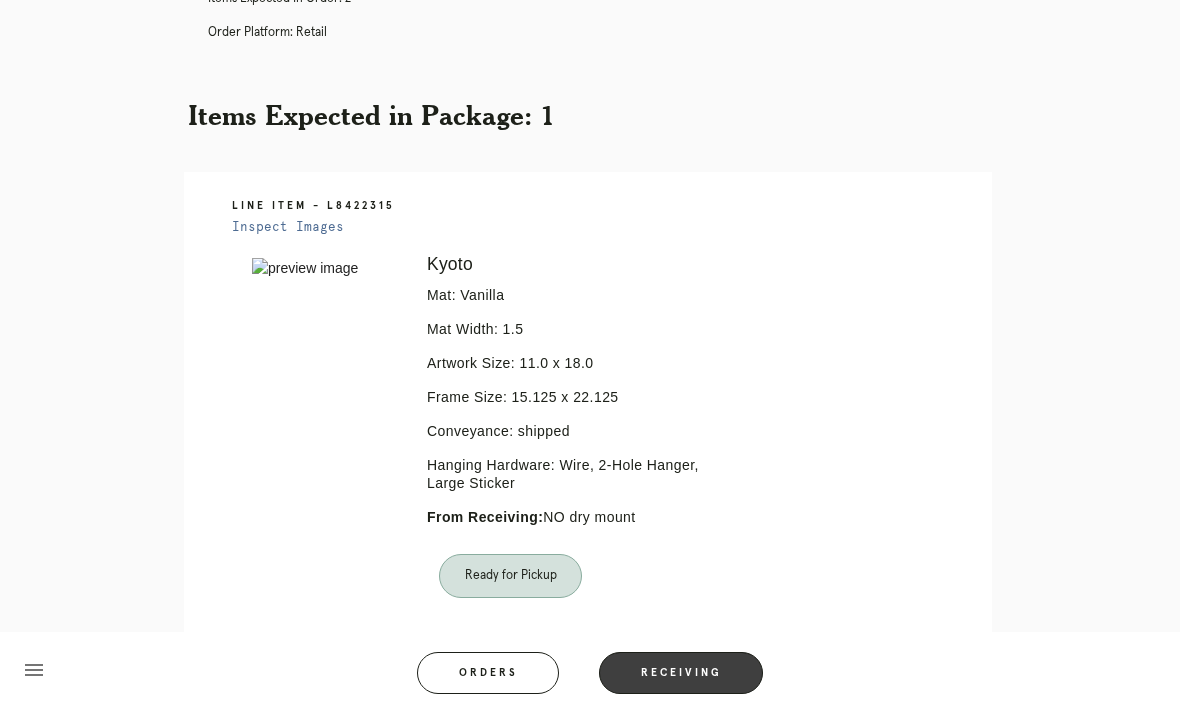 click on "Receiving" at bounding box center (681, 673) 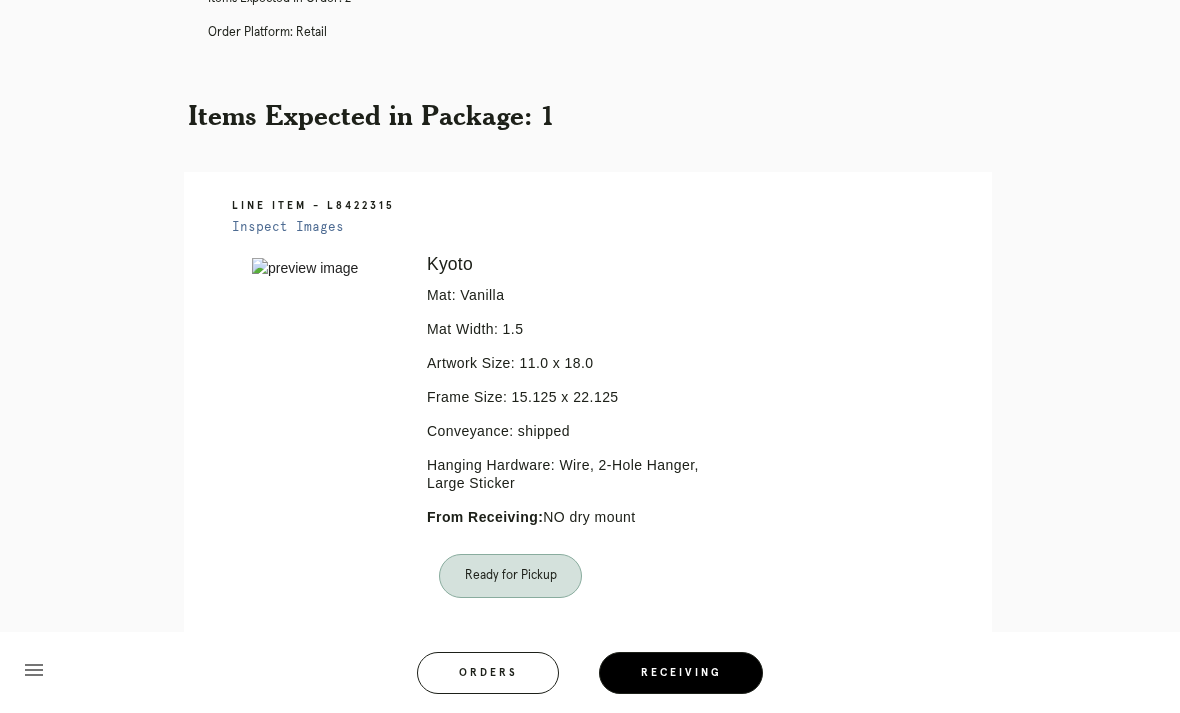 click on "Receiving" at bounding box center [681, 673] 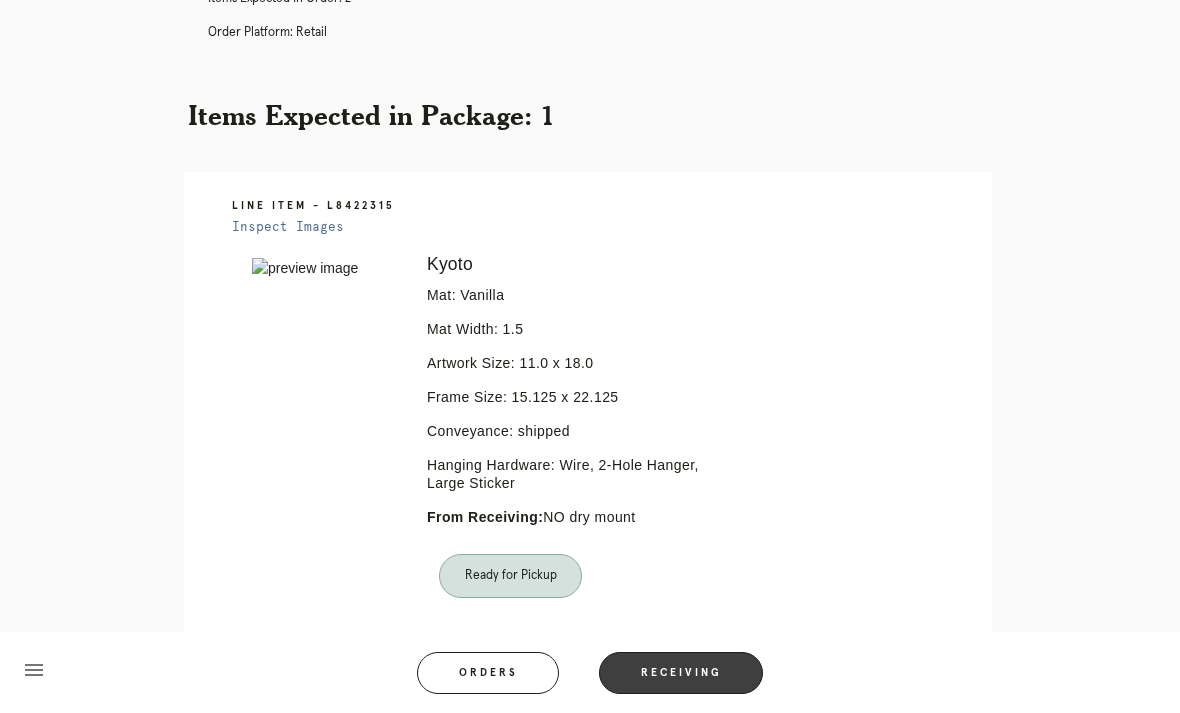 click on "Receiving" at bounding box center (681, 673) 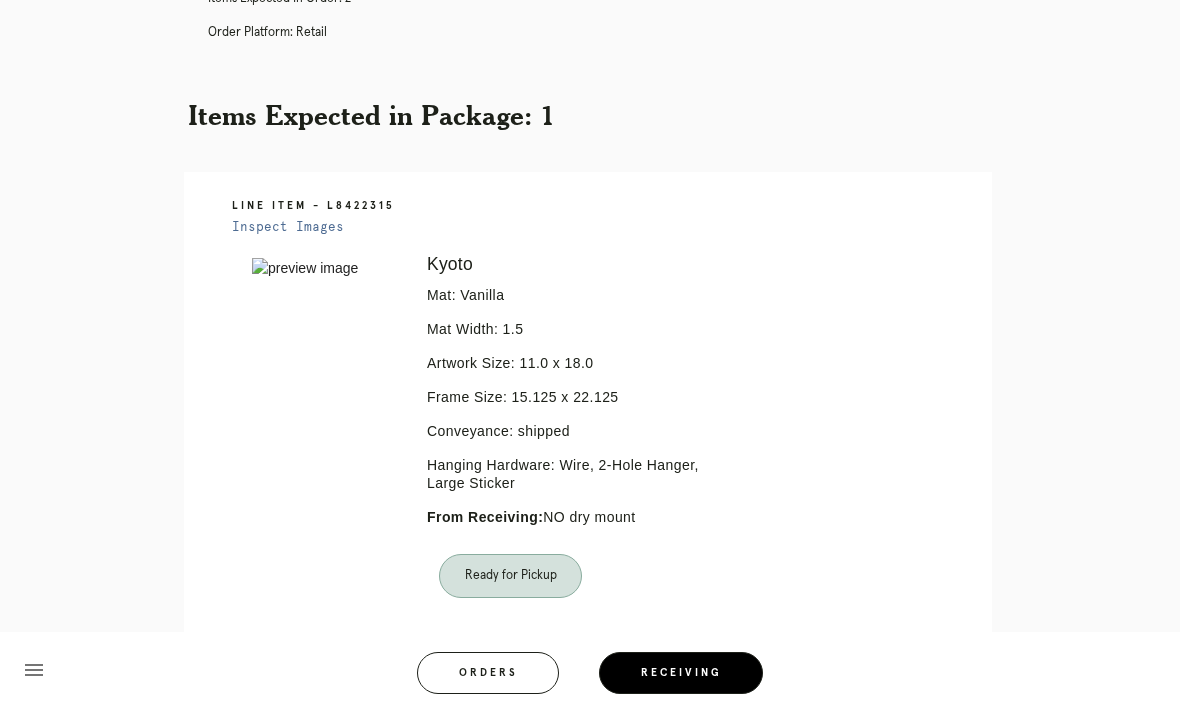 click on "Orders" at bounding box center (488, 673) 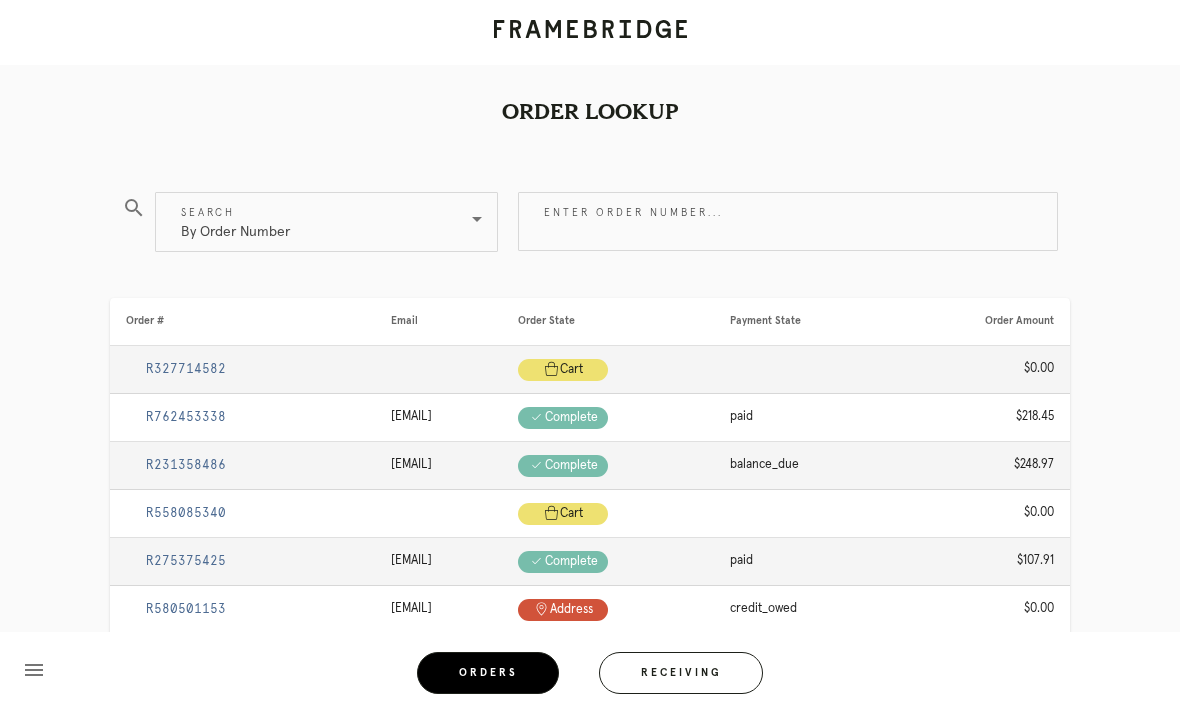 click on "Receiving" at bounding box center (681, 673) 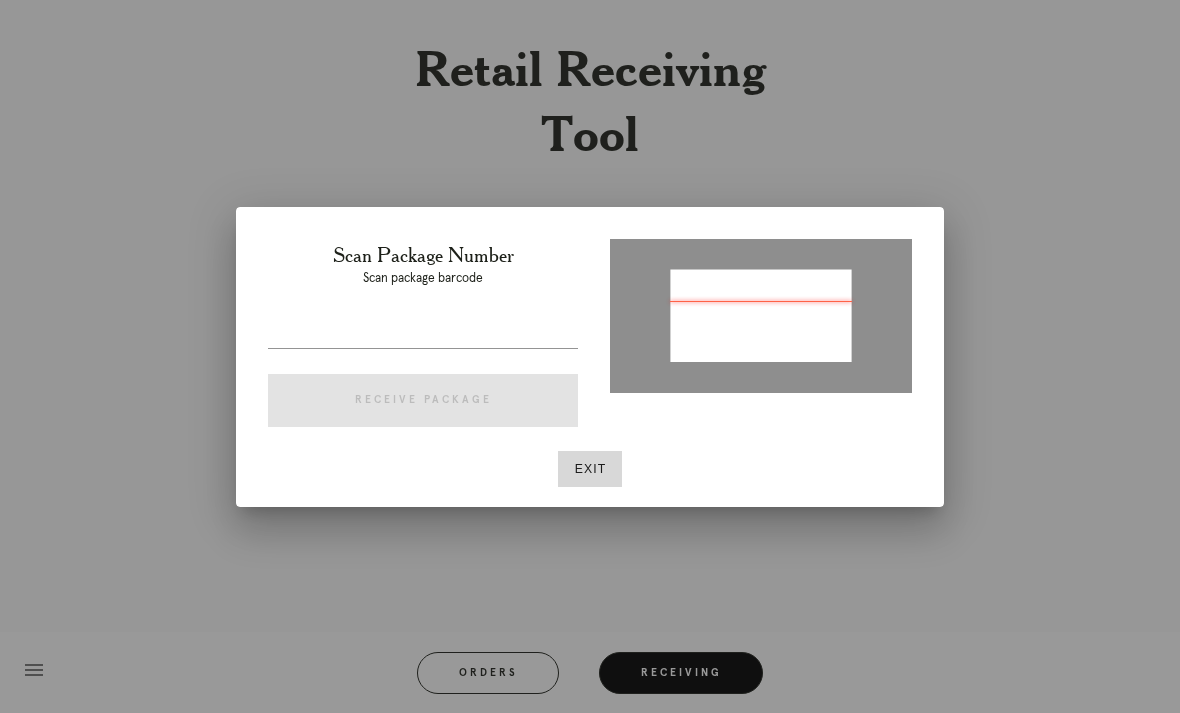 type on "P982512634491145" 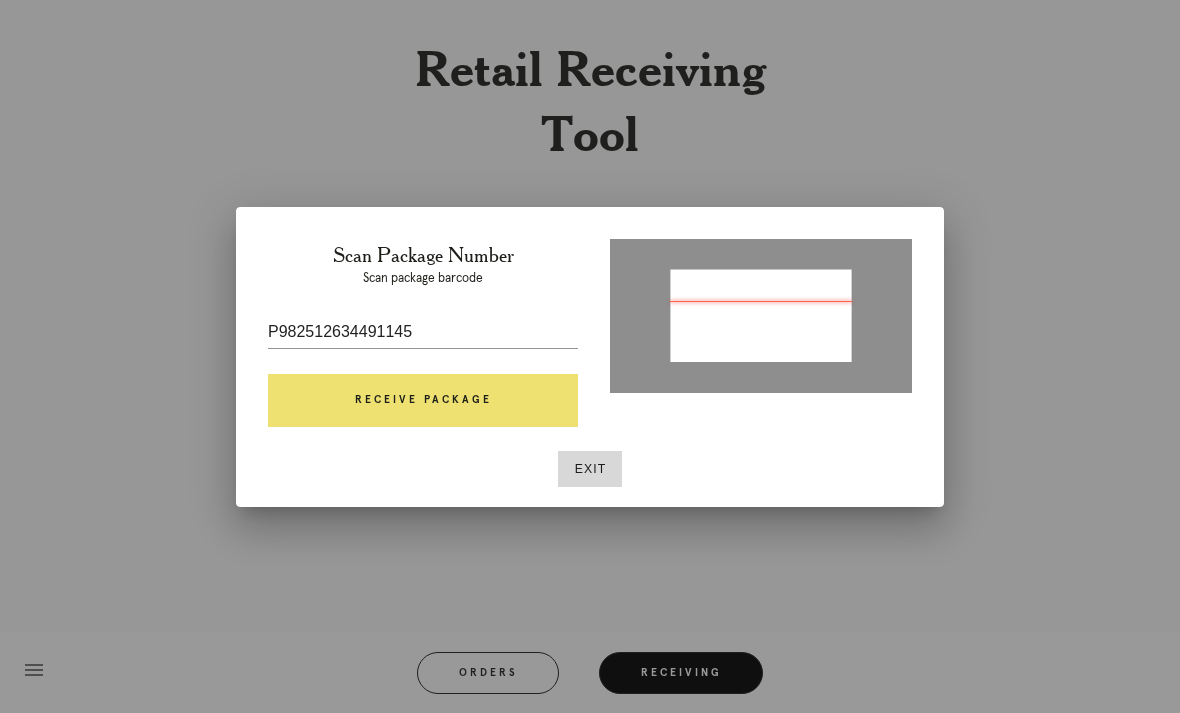 click on "Receive Package" at bounding box center (423, 401) 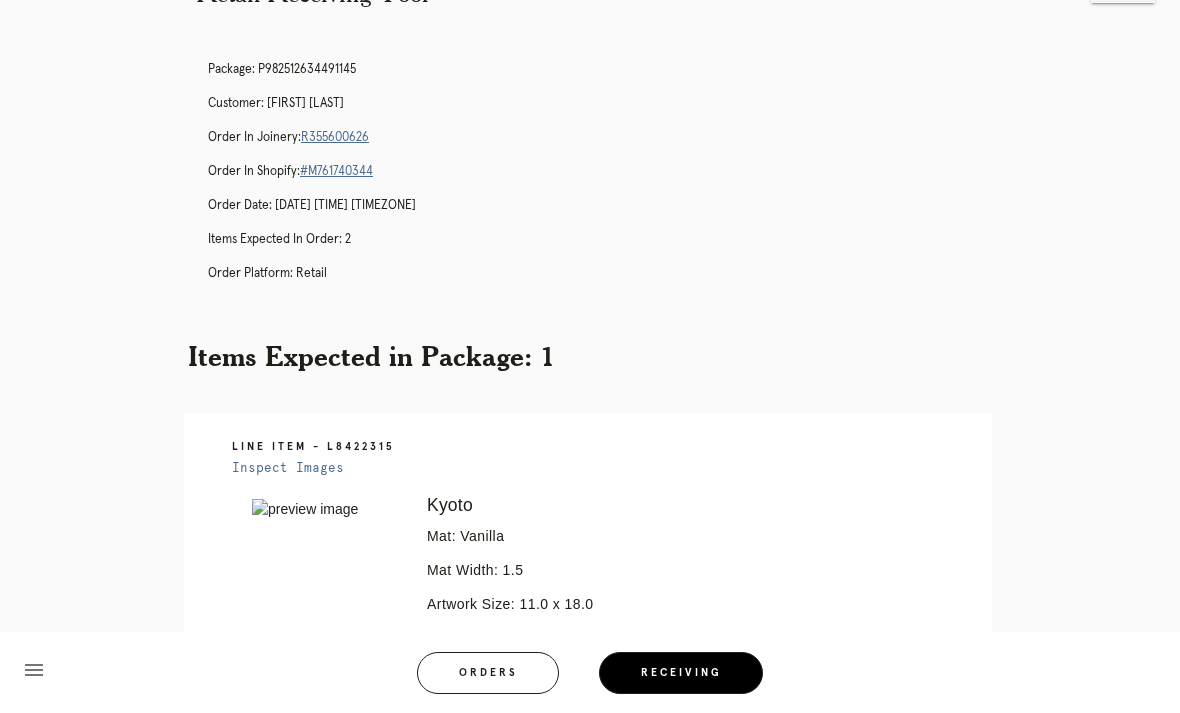 scroll, scrollTop: 181, scrollLeft: 0, axis: vertical 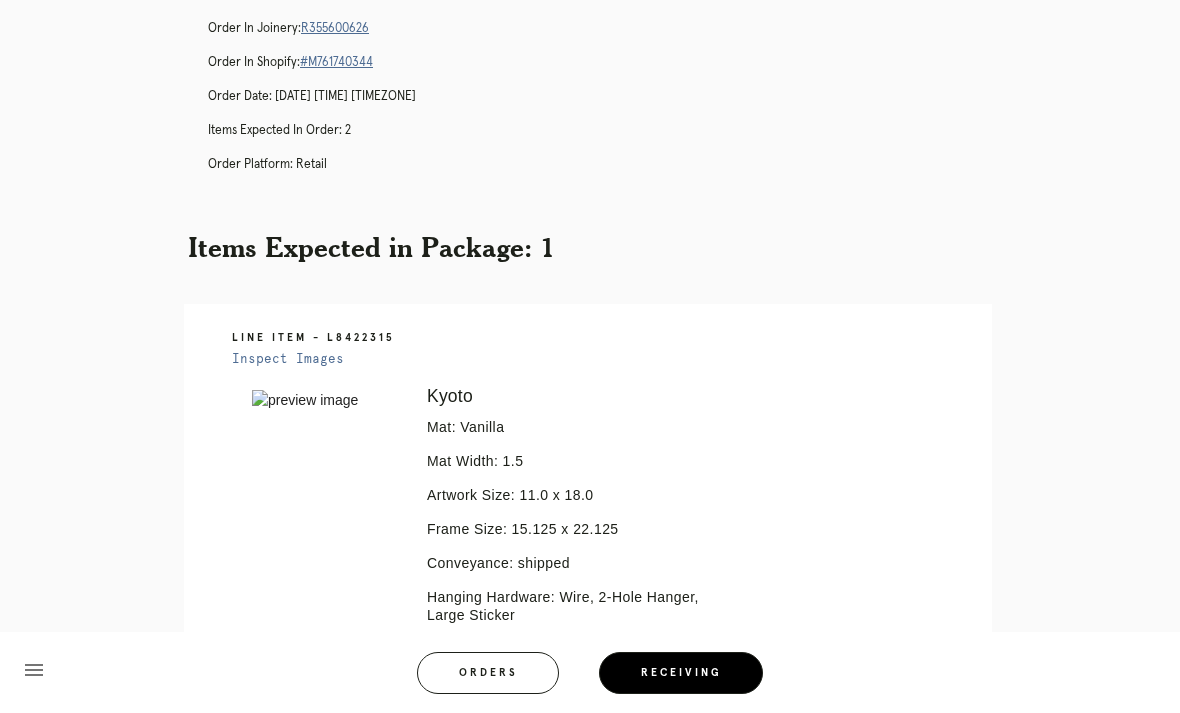 click on "Receiving" at bounding box center [681, 673] 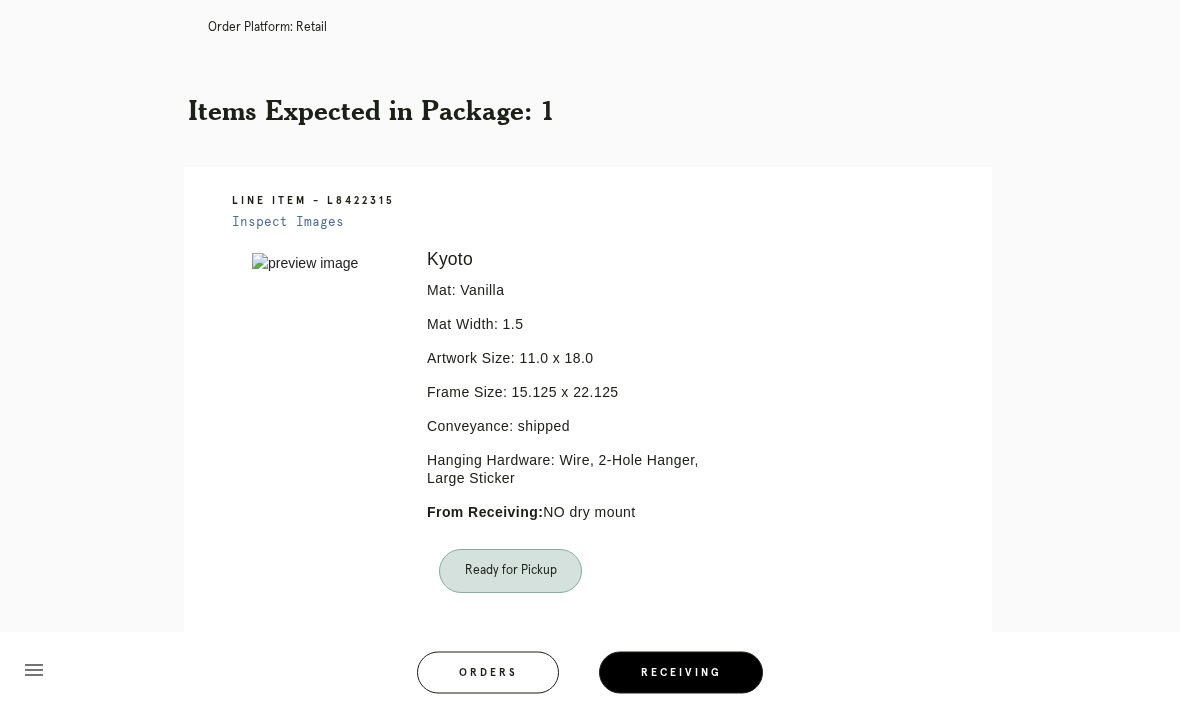 scroll, scrollTop: 350, scrollLeft: 0, axis: vertical 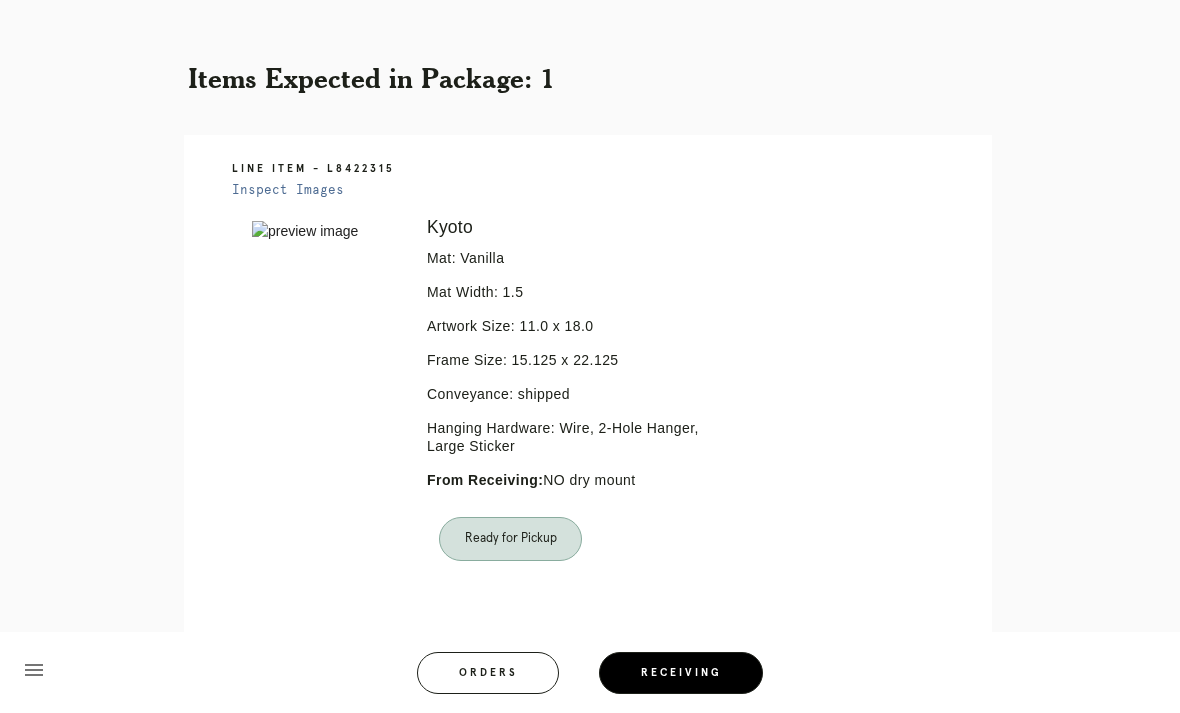 click on "Receiving" at bounding box center (681, 673) 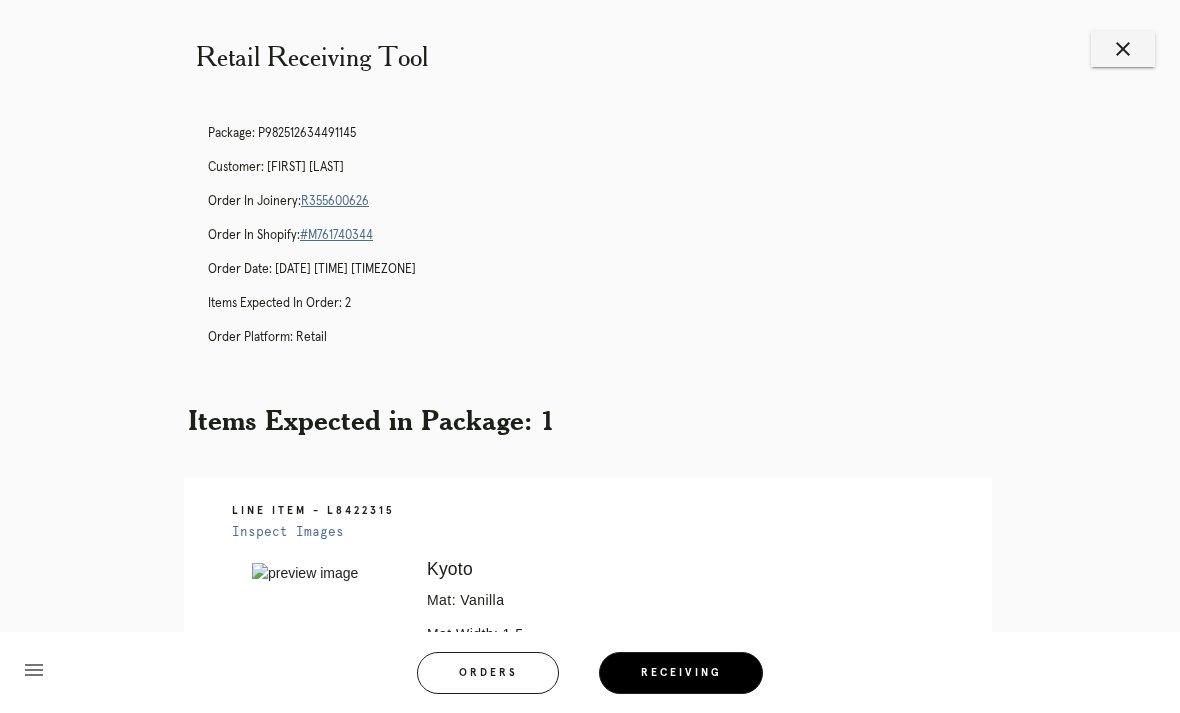 scroll, scrollTop: 0, scrollLeft: 0, axis: both 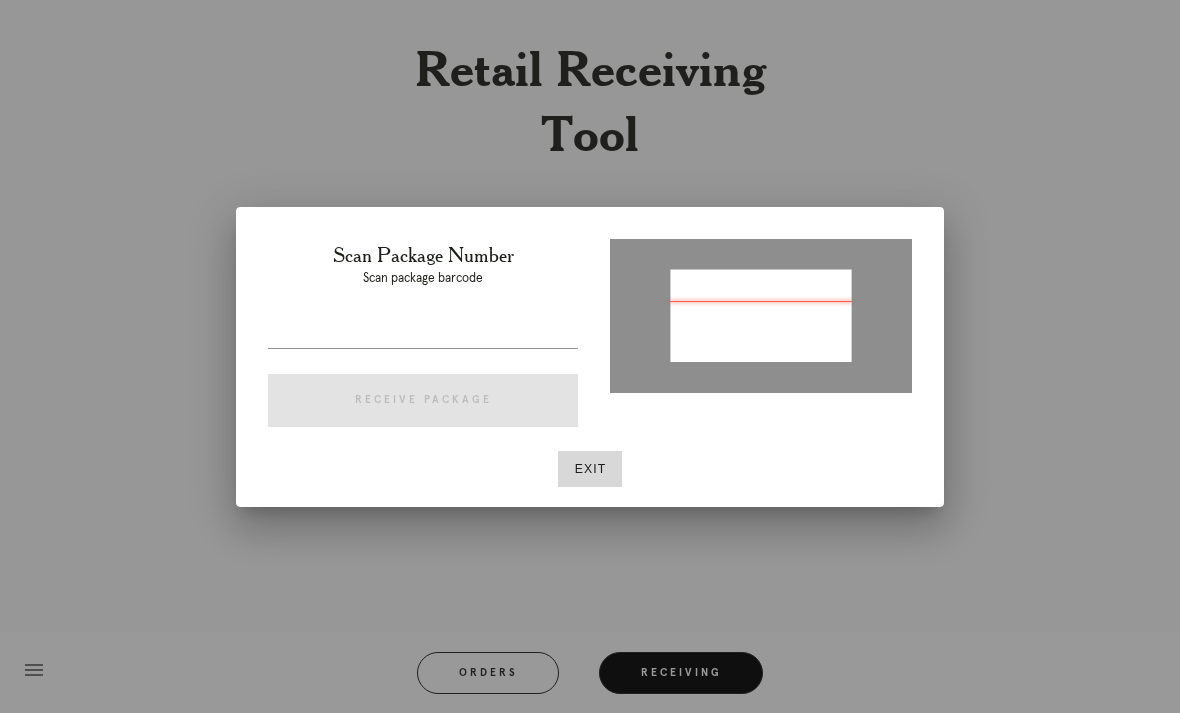 type on "P982512634491145" 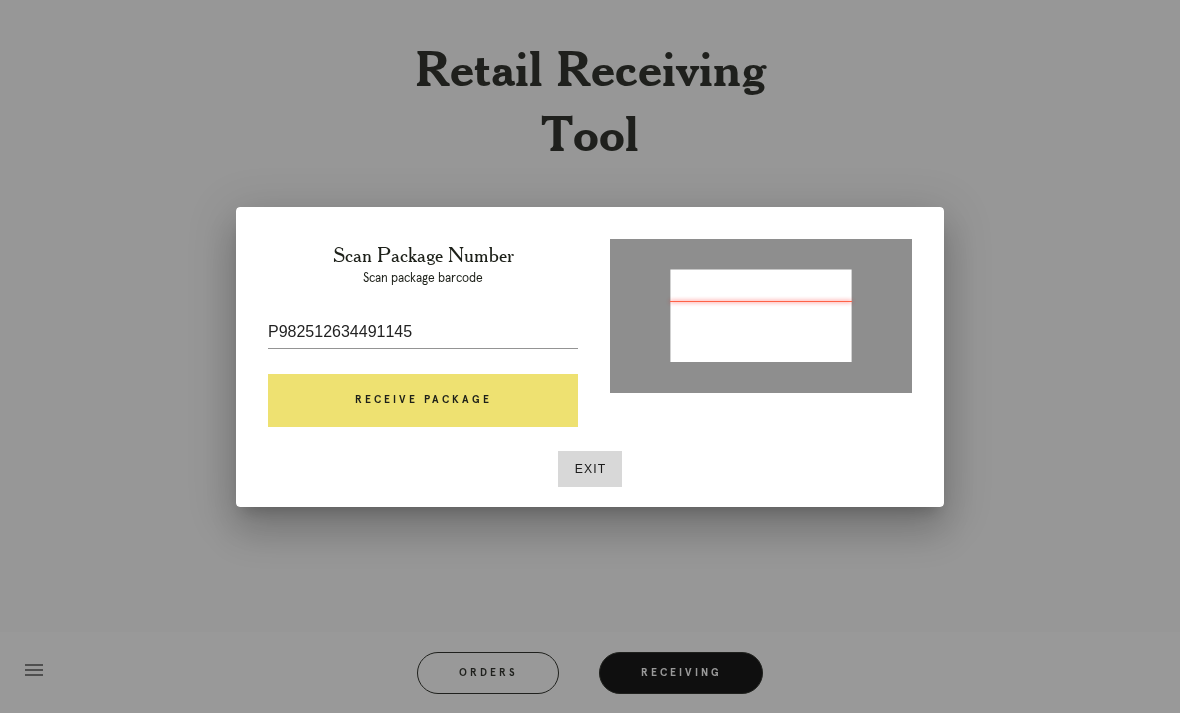 click on "Receive Package" at bounding box center (423, 401) 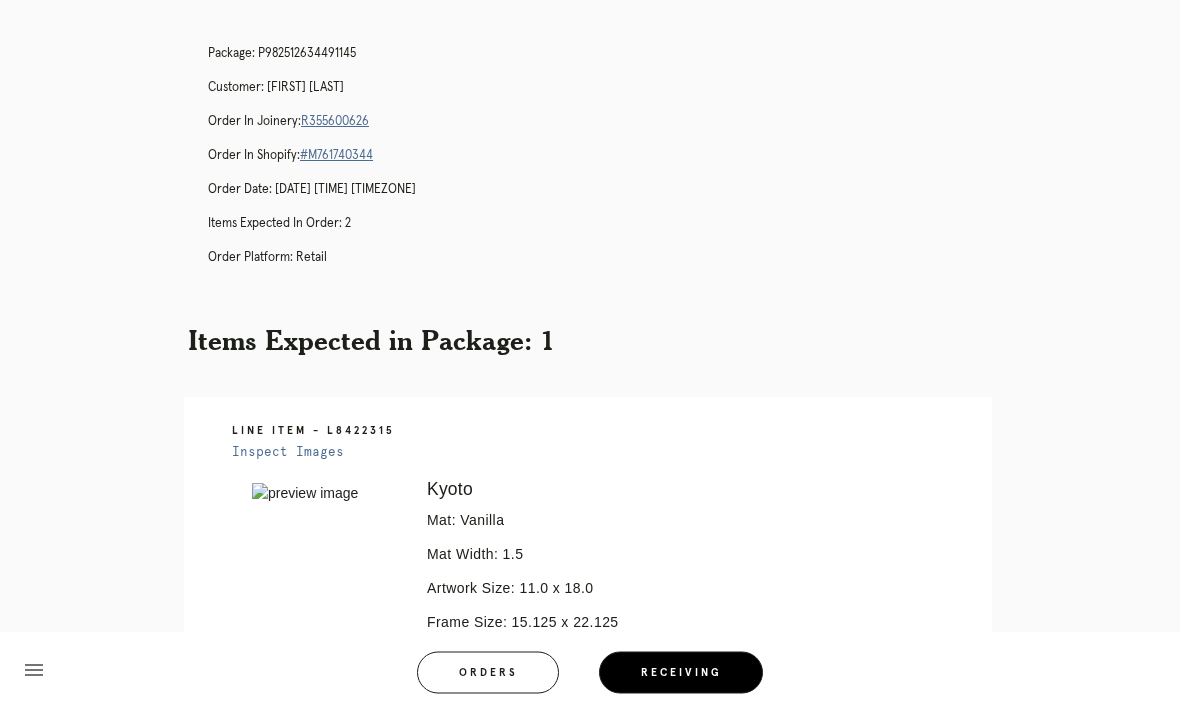 scroll, scrollTop: 96, scrollLeft: 0, axis: vertical 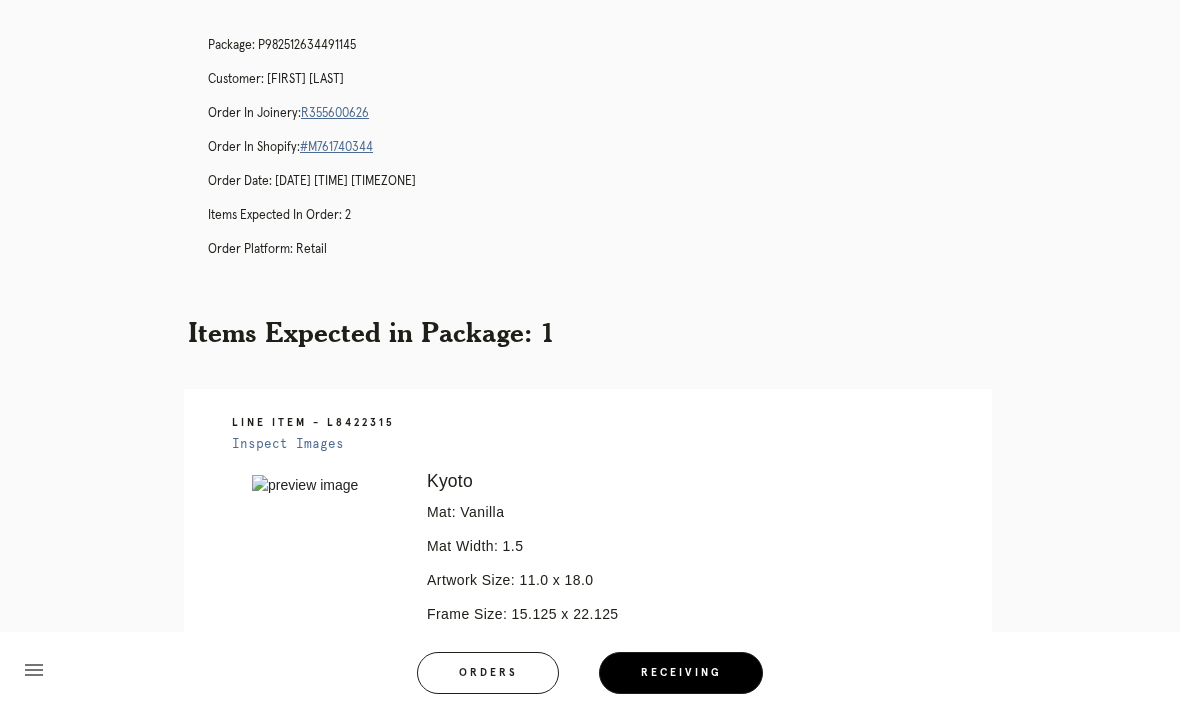 click on "Receiving" at bounding box center (681, 673) 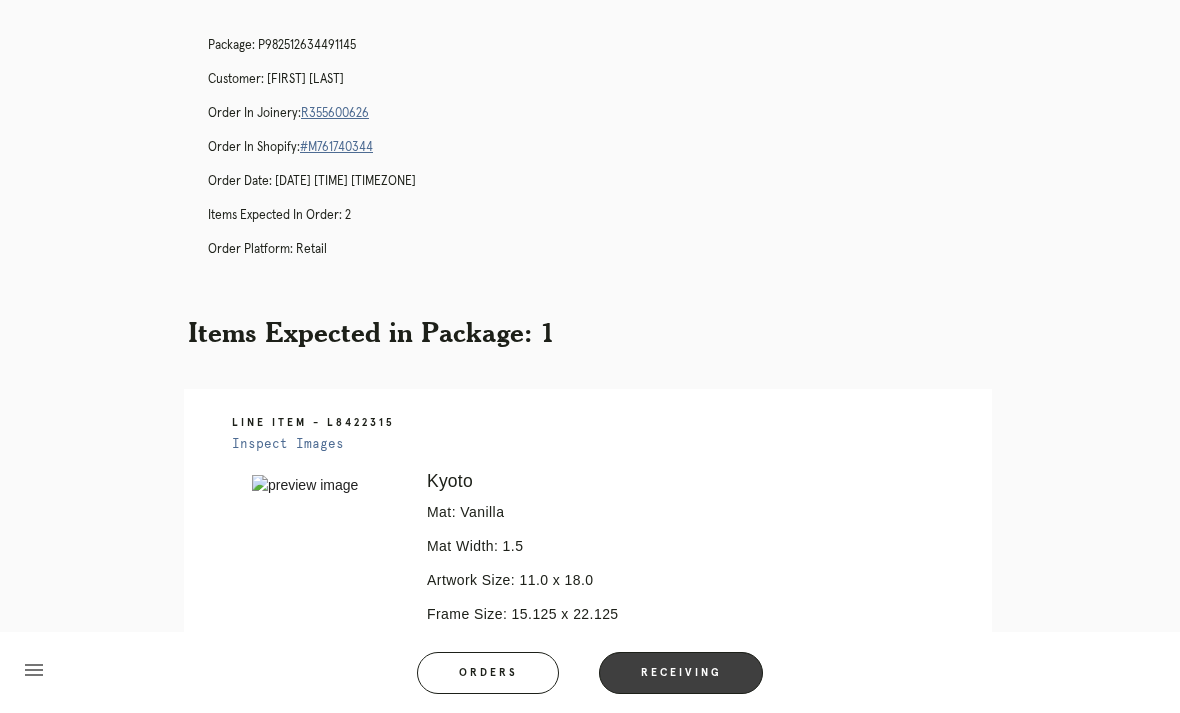 click on "Receiving" at bounding box center (681, 673) 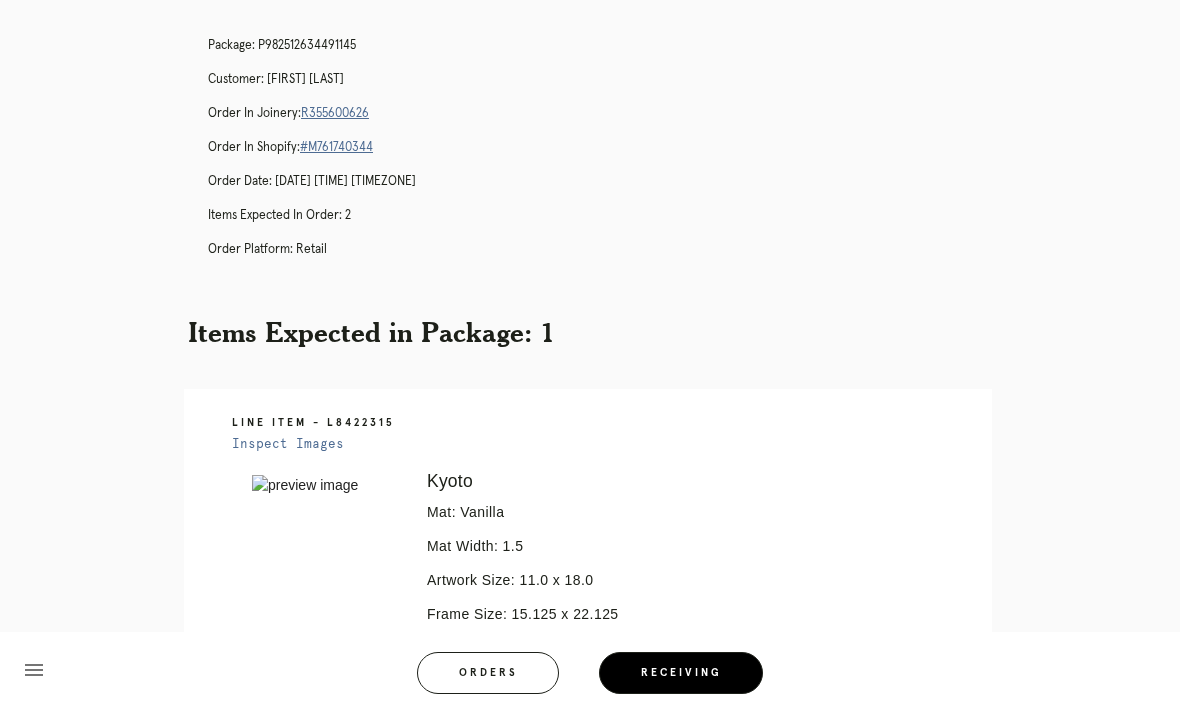 click on "Receiving" at bounding box center [681, 673] 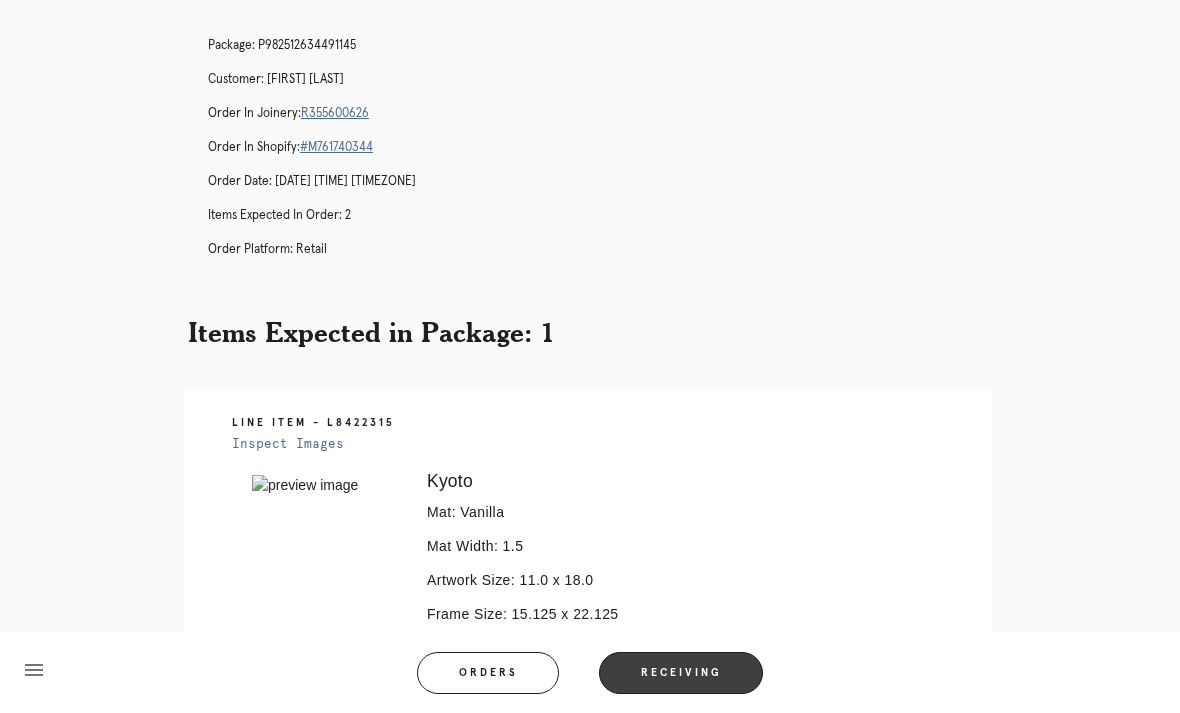 click on "Receiving" at bounding box center (681, 673) 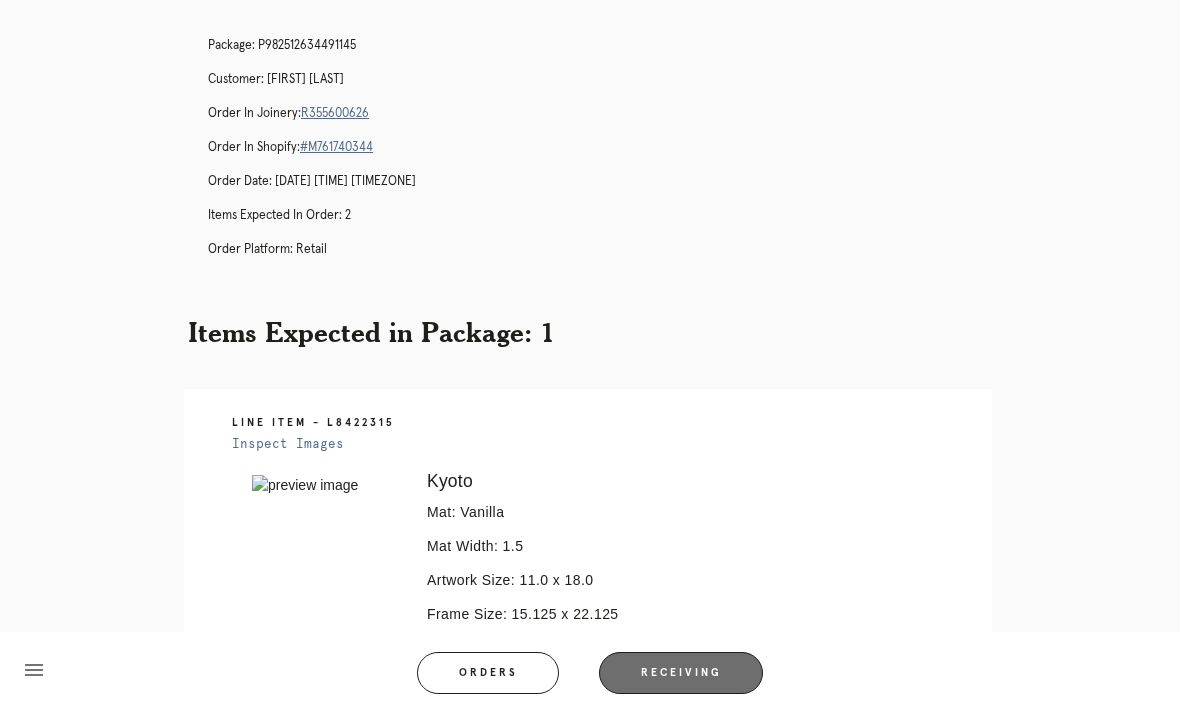 click on "Receiving" at bounding box center [681, 673] 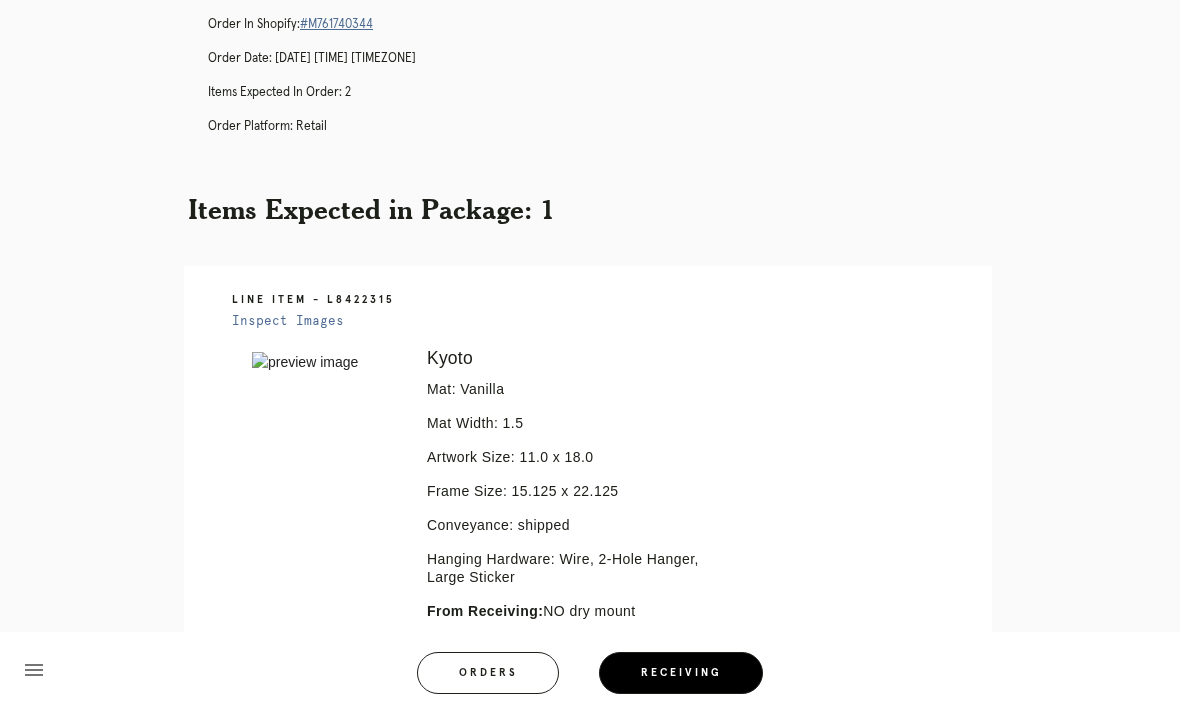 scroll, scrollTop: 350, scrollLeft: 0, axis: vertical 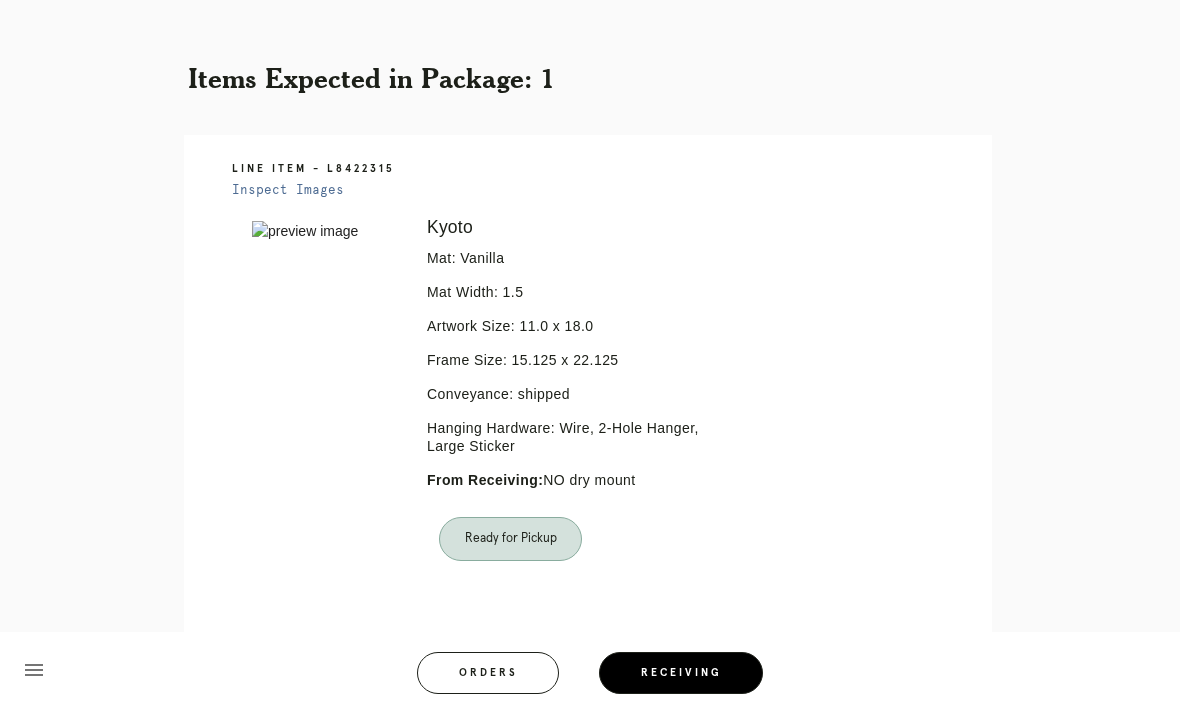 click on "Orders" at bounding box center (488, 673) 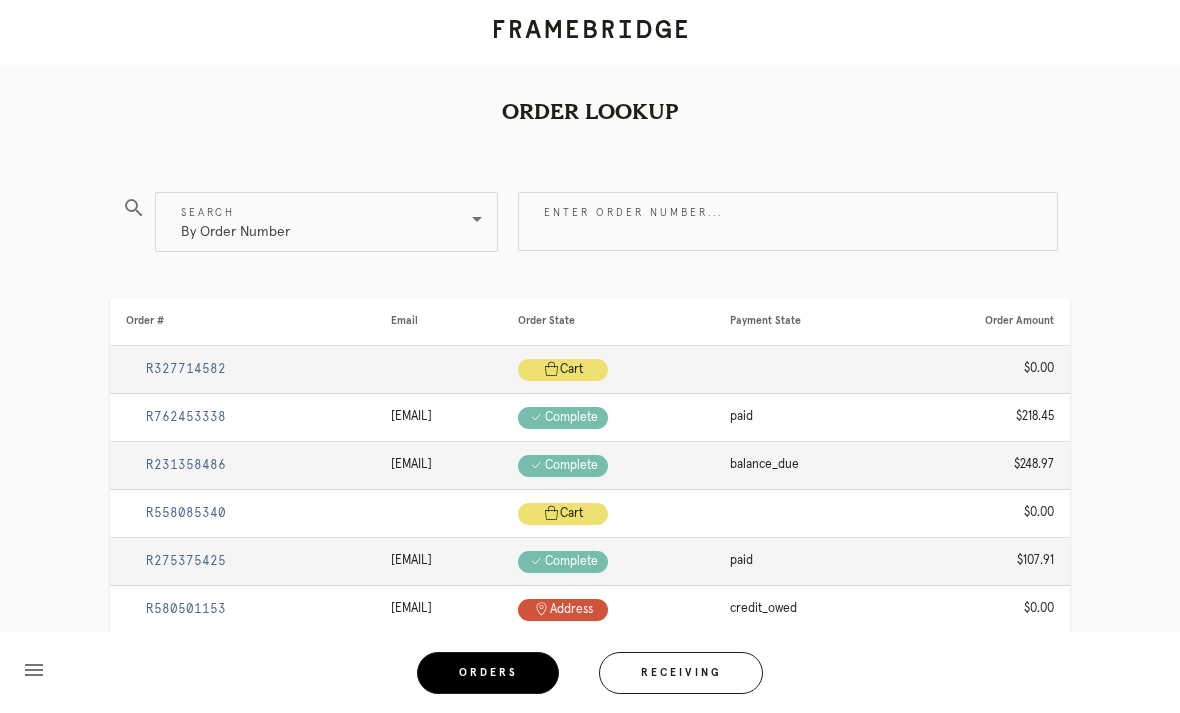 click on "Orders" at bounding box center [488, 673] 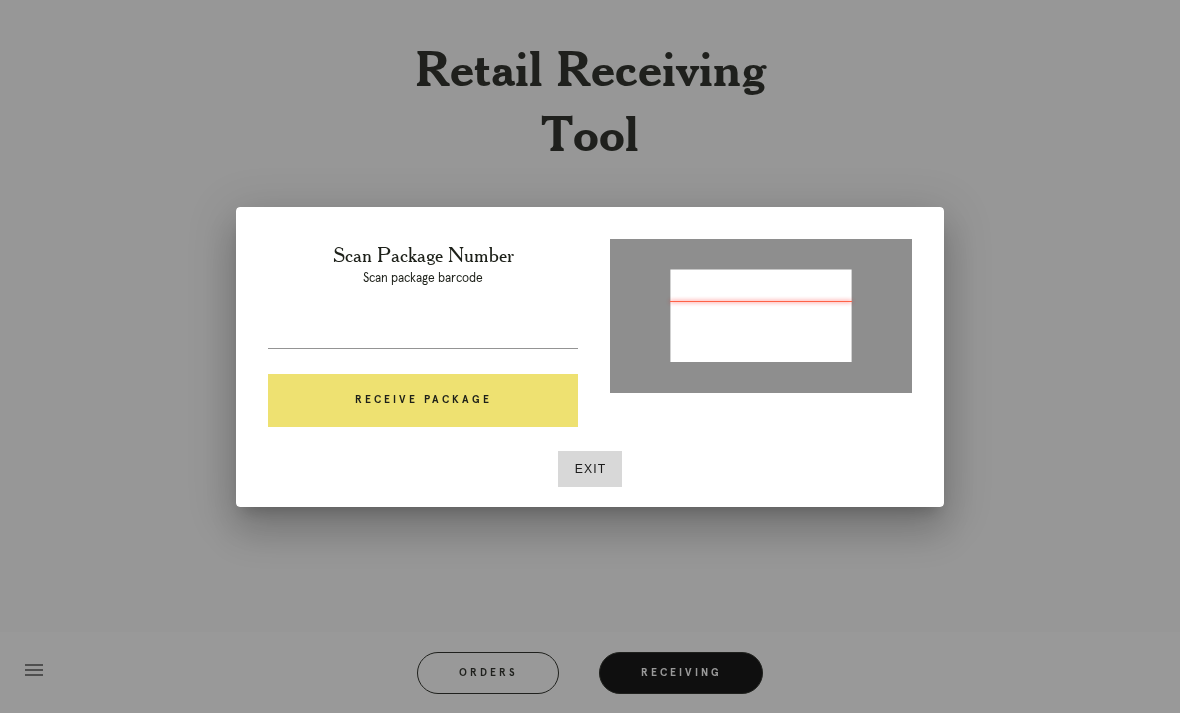 type on "06931320457707" 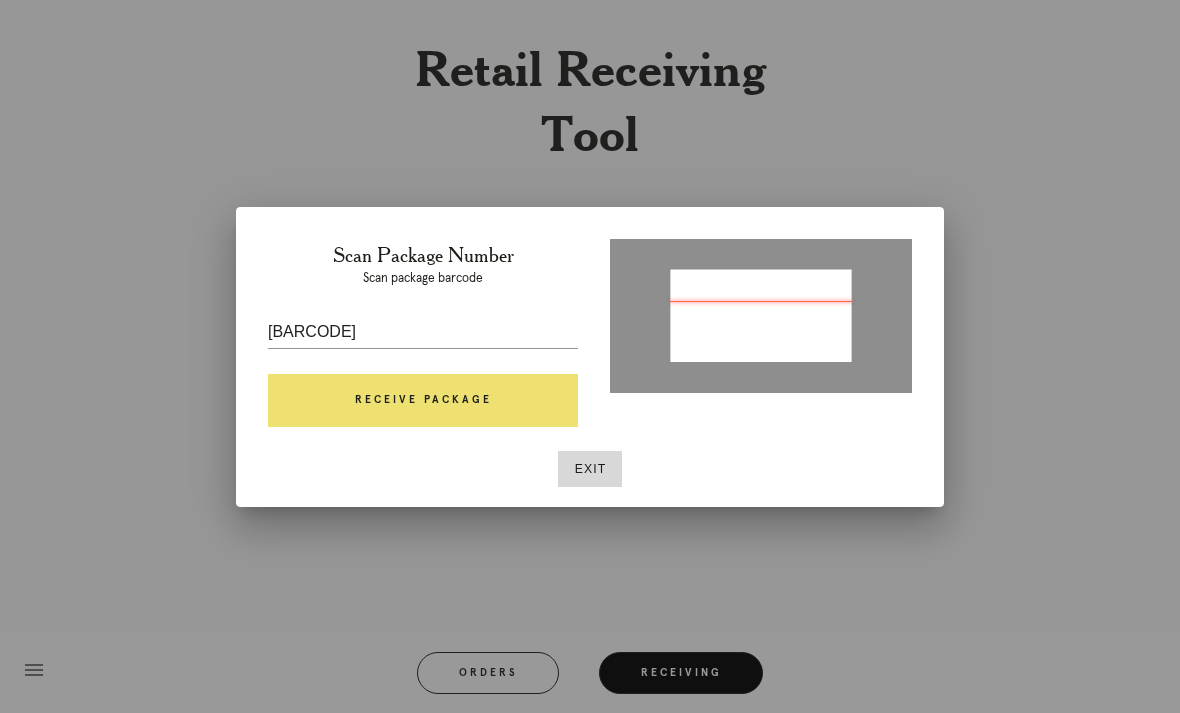 click on "Receive Package" at bounding box center (423, 401) 